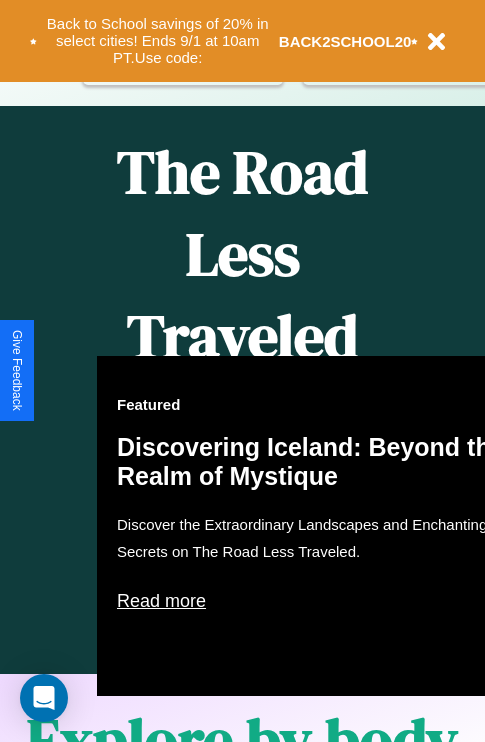 scroll, scrollTop: 0, scrollLeft: 0, axis: both 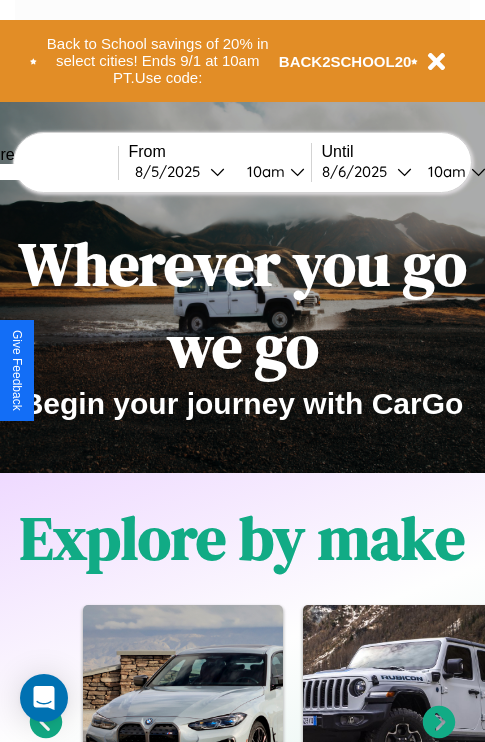 click at bounding box center [43, 172] 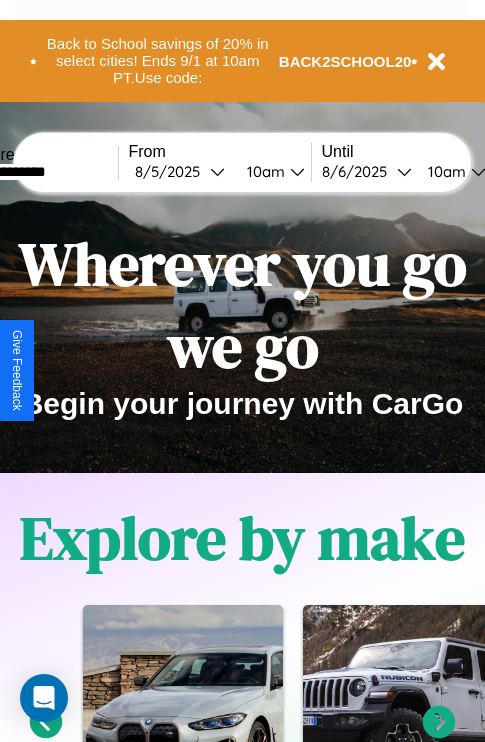 type on "**********" 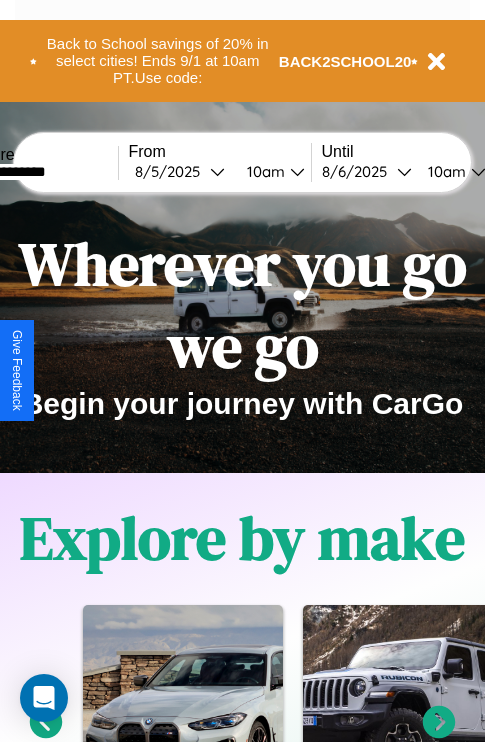 click on "8 / 5 / 2025" at bounding box center (172, 171) 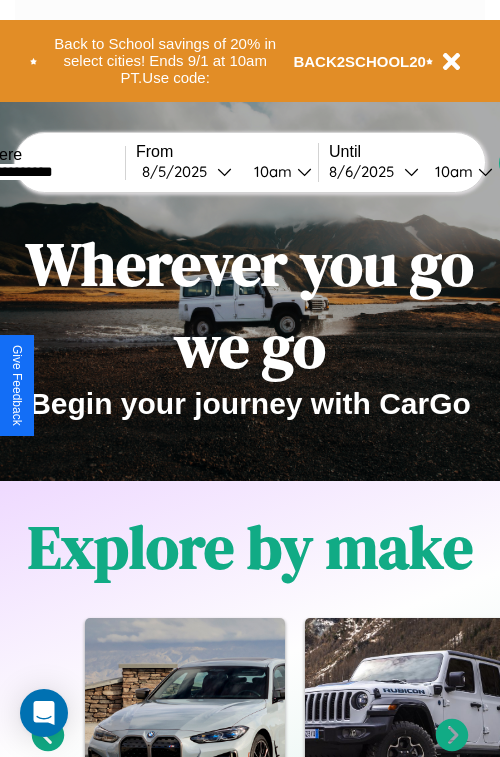 select on "*" 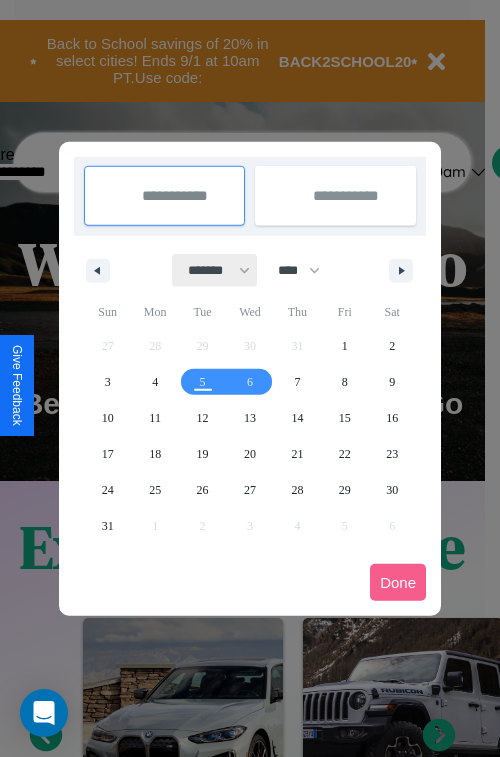 click on "******* ******** ***** ***** *** **** **** ****** ********* ******* ******** ********" at bounding box center (215, 270) 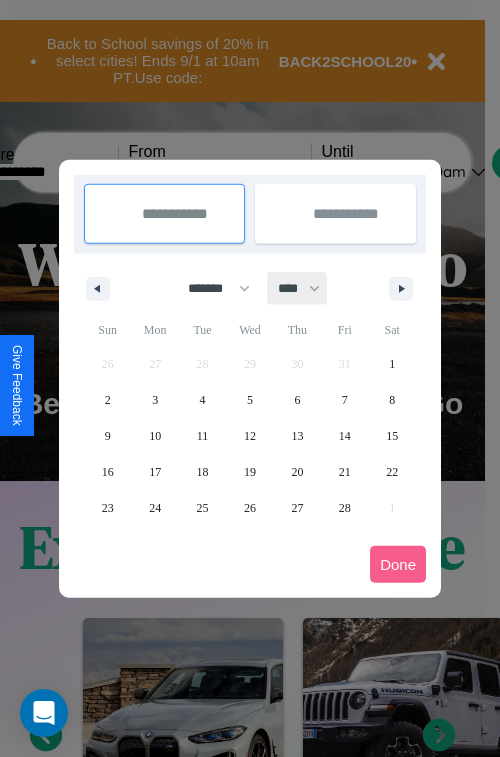 click on "**** **** **** **** **** **** **** **** **** **** **** **** **** **** **** **** **** **** **** **** **** **** **** **** **** **** **** **** **** **** **** **** **** **** **** **** **** **** **** **** **** **** **** **** **** **** **** **** **** **** **** **** **** **** **** **** **** **** **** **** **** **** **** **** **** **** **** **** **** **** **** **** **** **** **** **** **** **** **** **** **** **** **** **** **** **** **** **** **** **** **** **** **** **** **** **** **** **** **** **** **** **** **** **** **** **** **** **** **** **** **** **** **** **** **** **** **** **** **** **** ****" at bounding box center (298, 288) 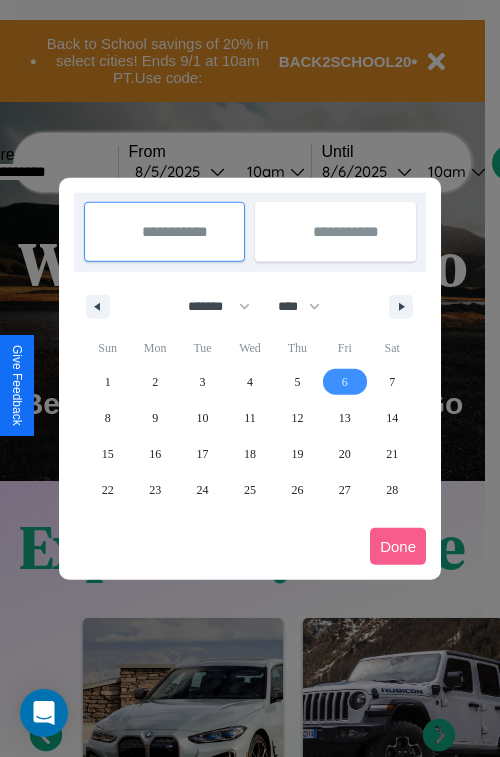 click on "6" at bounding box center (345, 382) 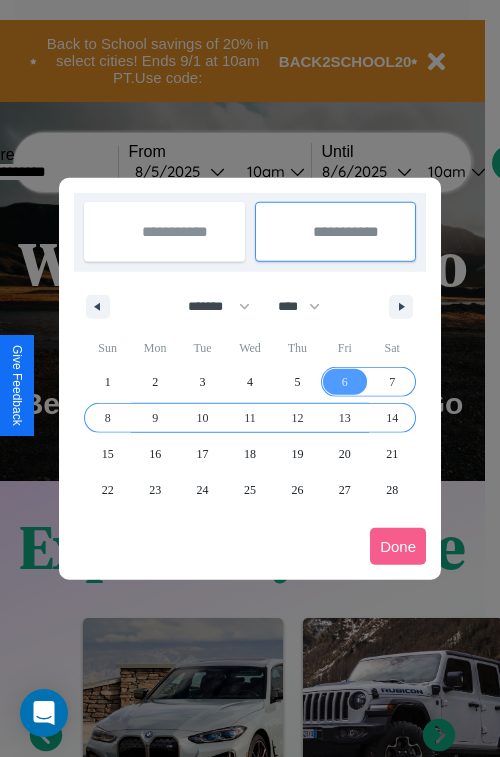 click on "14" at bounding box center [392, 418] 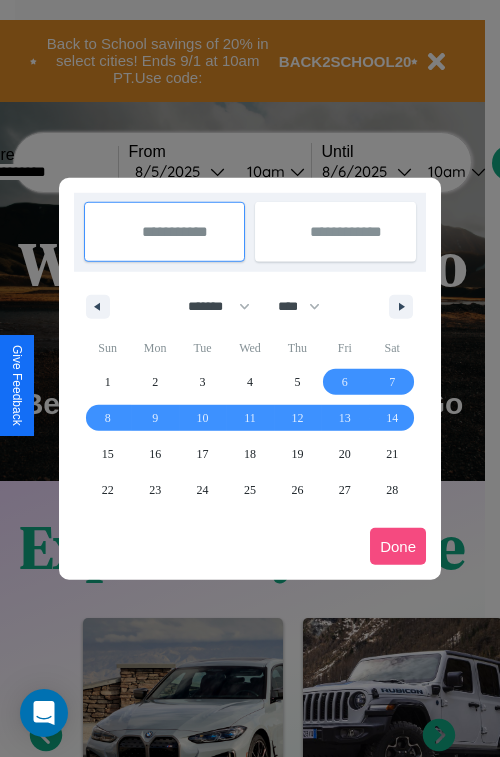 click on "Done" at bounding box center [398, 546] 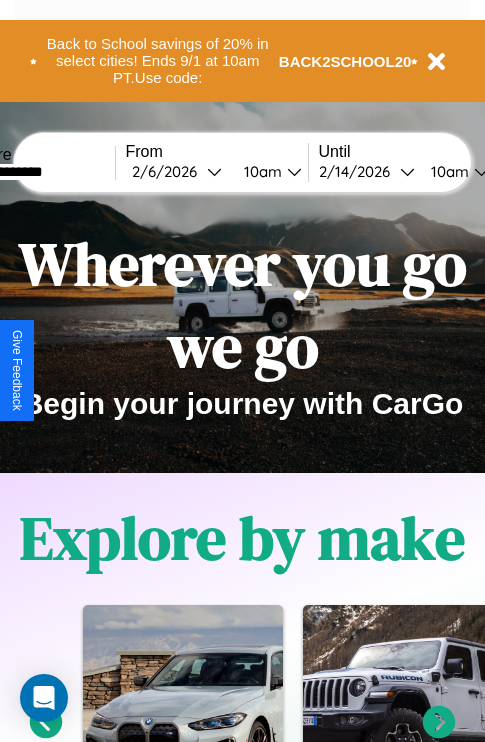 scroll, scrollTop: 0, scrollLeft: 71, axis: horizontal 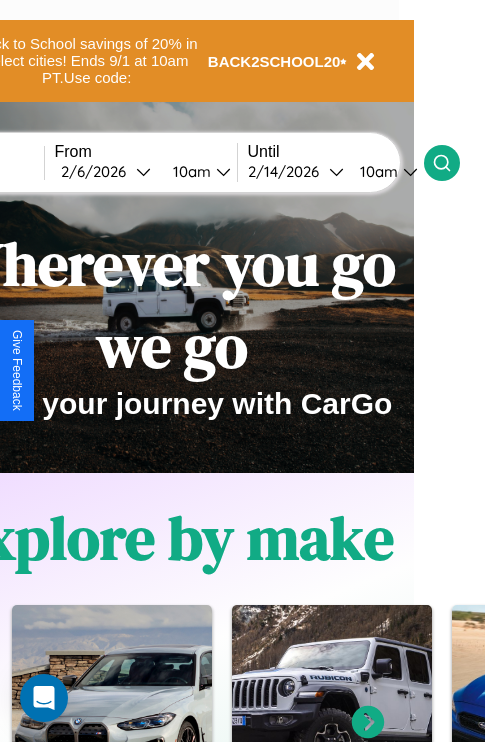 click 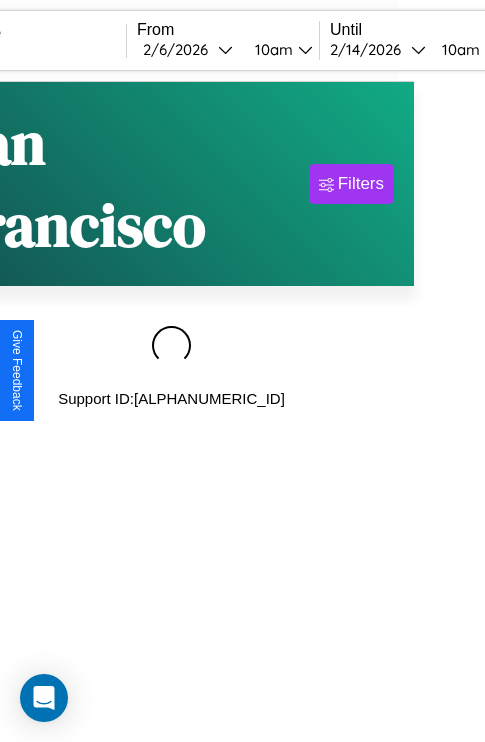 scroll, scrollTop: 0, scrollLeft: 0, axis: both 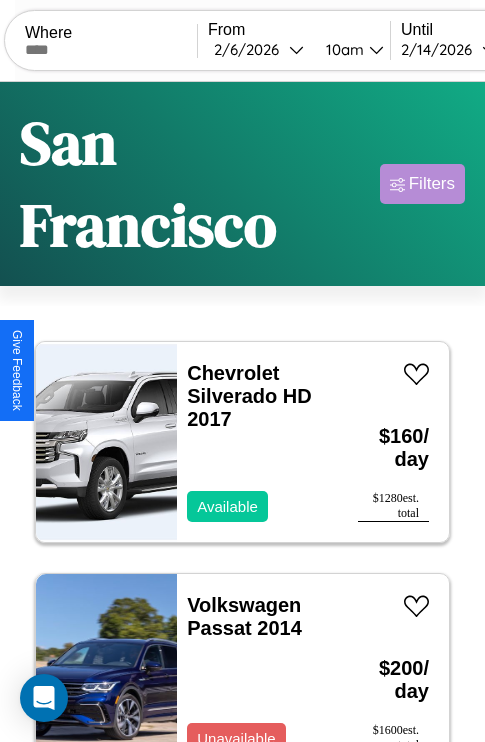 click on "Filters" at bounding box center [432, 184] 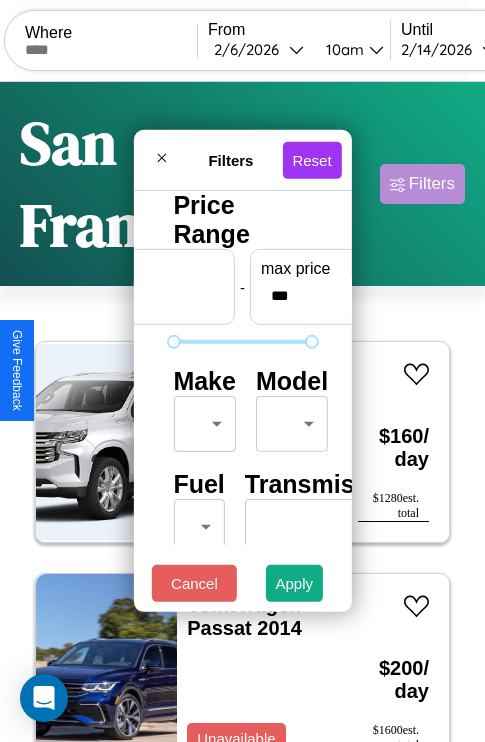 scroll, scrollTop: 162, scrollLeft: 0, axis: vertical 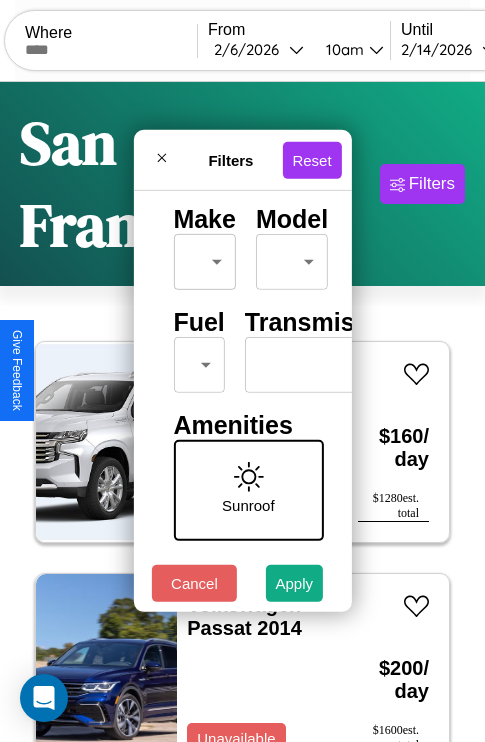 click on "CarGo Where From 2 / 6 / 2026 10am Until 2 / 14 / 2026 10am Become a Host Login Sign Up San Francisco Filters 128  cars in this area These cars can be picked up in this city. Chevrolet   Silverado HD   2017 Available $ 160  / day $ 1280  est. total Volkswagen   Passat   2014 Unavailable $ 200  / day $ 1600  est. total Tesla   Model 3   2020 Available $ 100  / day $ 800  est. total Volkswagen   Vanagon   2023 Available $ 180  / day $ 1440  est. total Toyota   FJ Cruiser   2018 Available $ 40  / day $ 320  est. total Infiniti   G20   2014 Available $ 200  / day $ 1600  est. total Maserati   228   2023 Available $ 70  / day $ 560  est. total Chrysler   Stratus   2023 Available $ 170  / day $ 1360  est. total Infiniti   QX4   2022 Available $ 150  / day $ 1200  est. total Volvo   B9TL   2014 Available $ 160  / day $ 1280  est. total Nissan   NX   2014 Unavailable $ 150  / day $ 1200  est. total Acura   SLX   2019 Available $ 180  / day $ 1440  est. total Alfa Romeo   Giulia (952)   2020 Available $ 30  / day $" at bounding box center [242, 453] 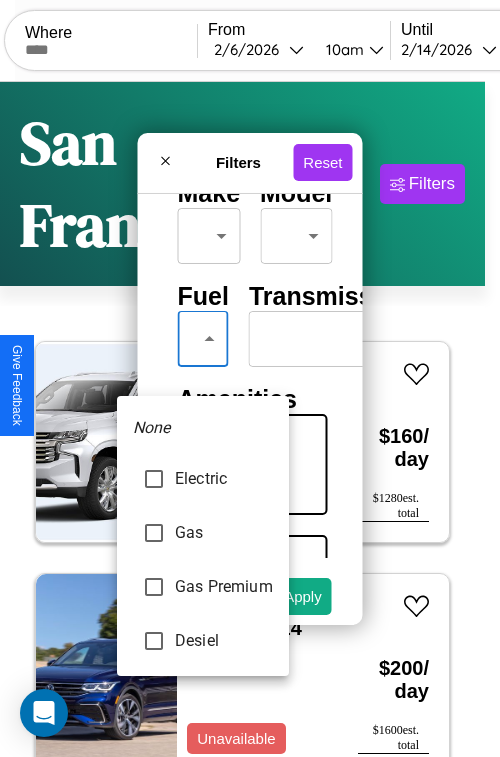 type on "***" 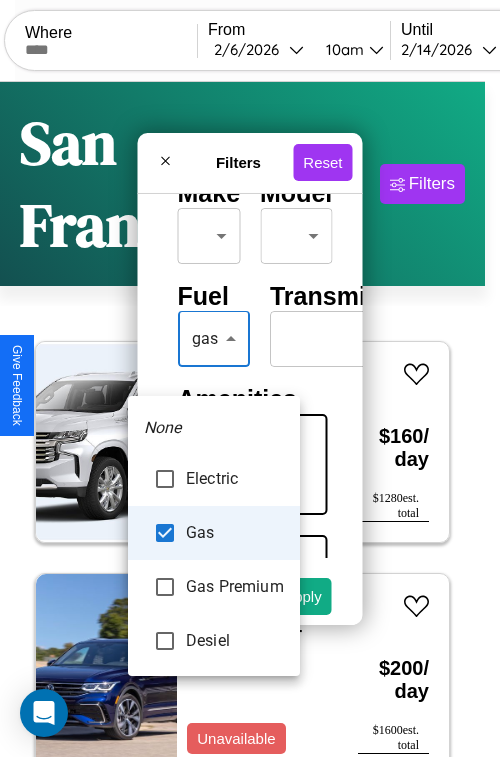 click at bounding box center (250, 378) 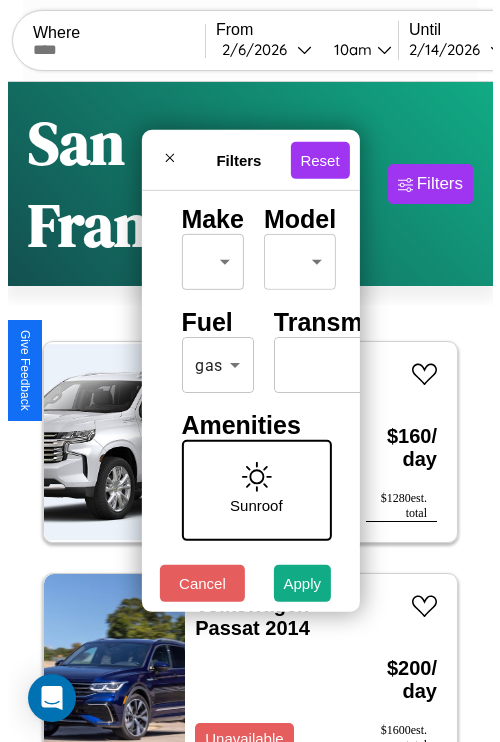 scroll, scrollTop: 0, scrollLeft: 124, axis: horizontal 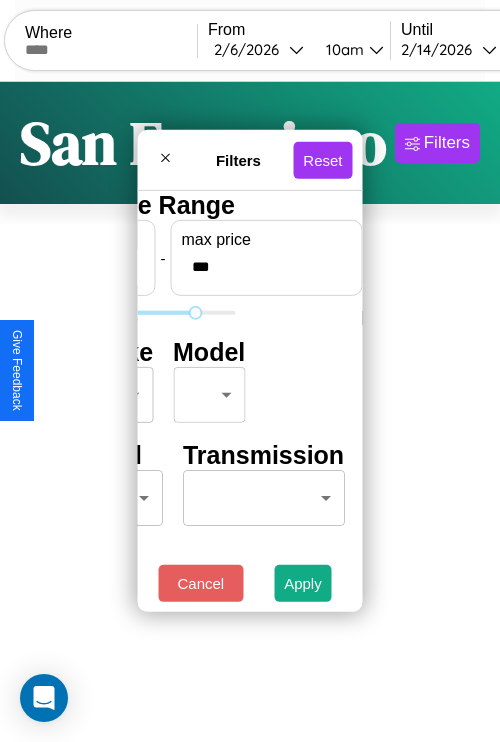 type on "***" 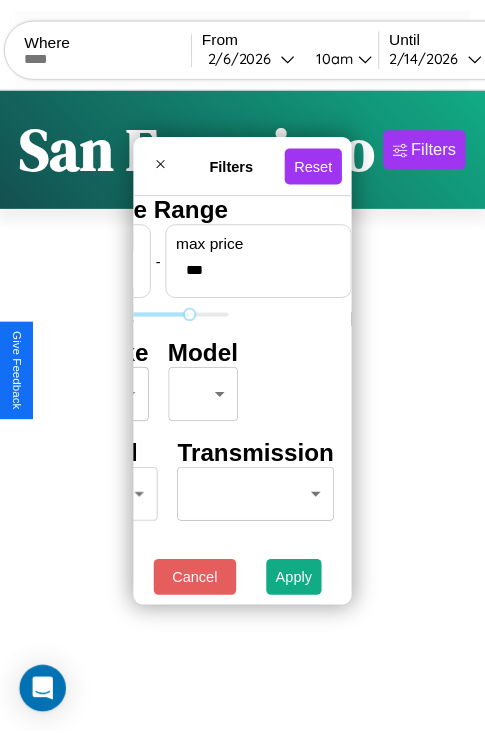 scroll, scrollTop: 0, scrollLeft: 0, axis: both 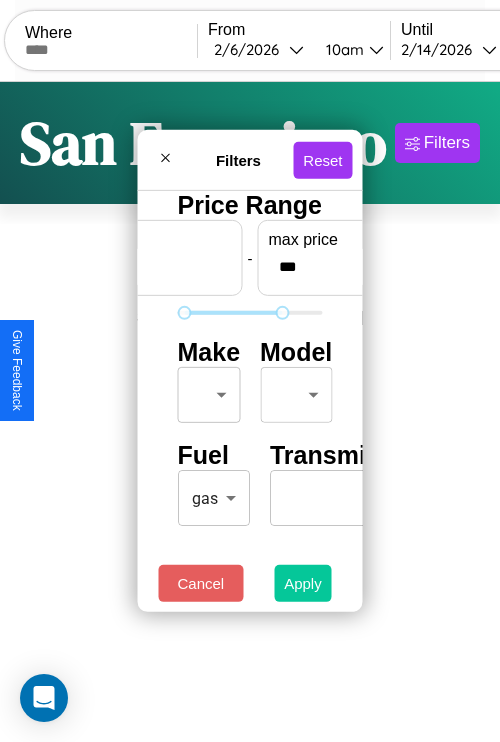 type on "**" 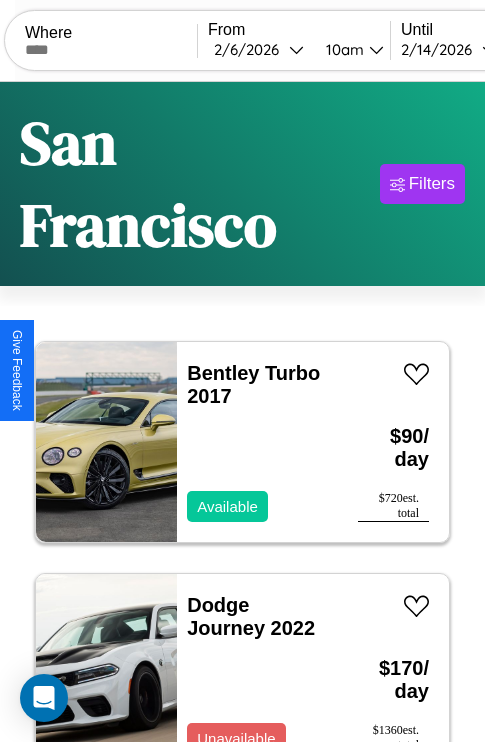 scroll, scrollTop: 177, scrollLeft: 0, axis: vertical 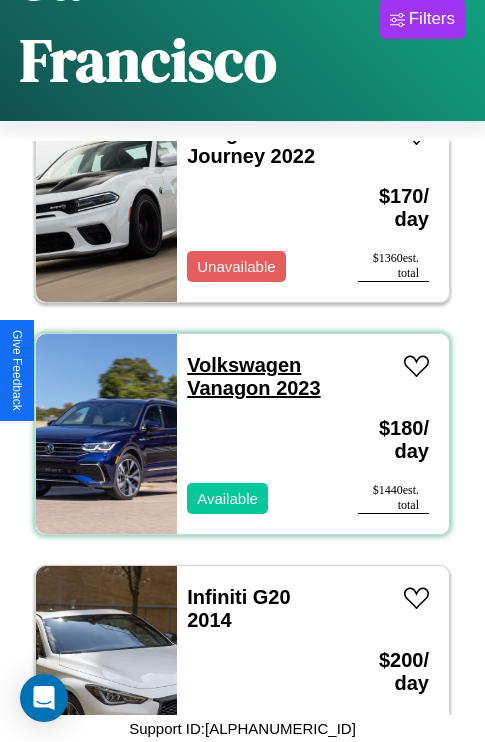 click on "Volkswagen   Vanagon   2023" at bounding box center (253, 376) 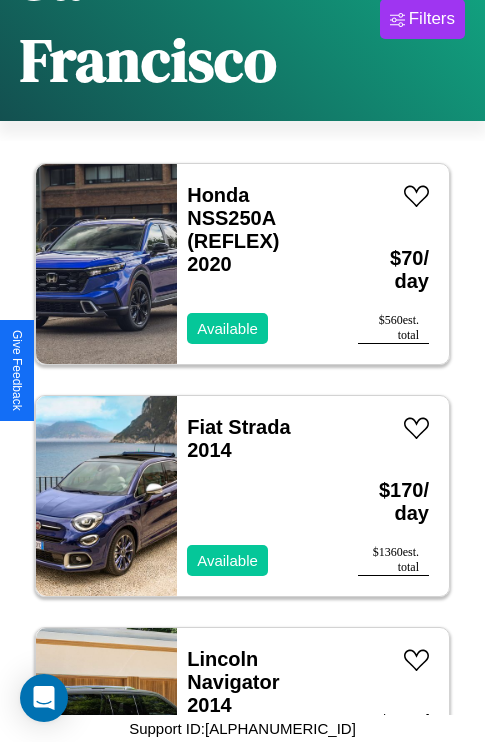 scroll, scrollTop: 14459, scrollLeft: 0, axis: vertical 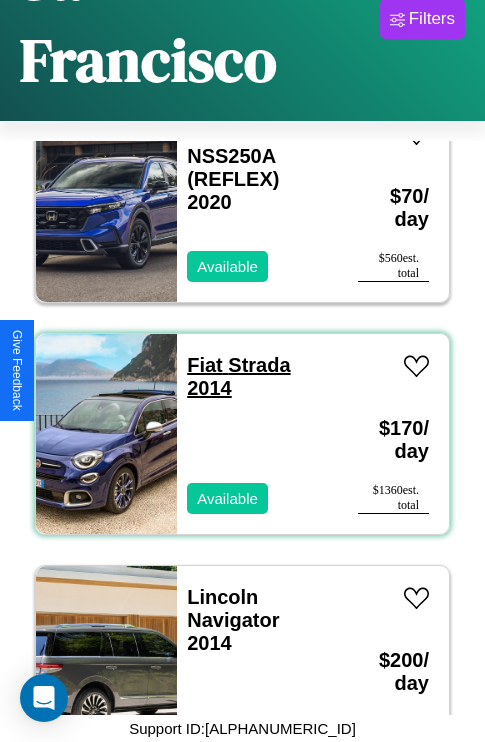 click on "Fiat   Strada   2014" at bounding box center [238, 376] 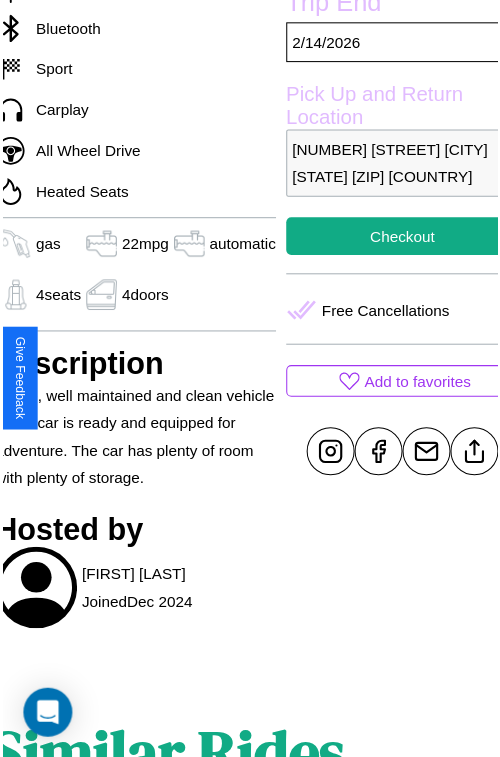 scroll, scrollTop: 667, scrollLeft: 84, axis: both 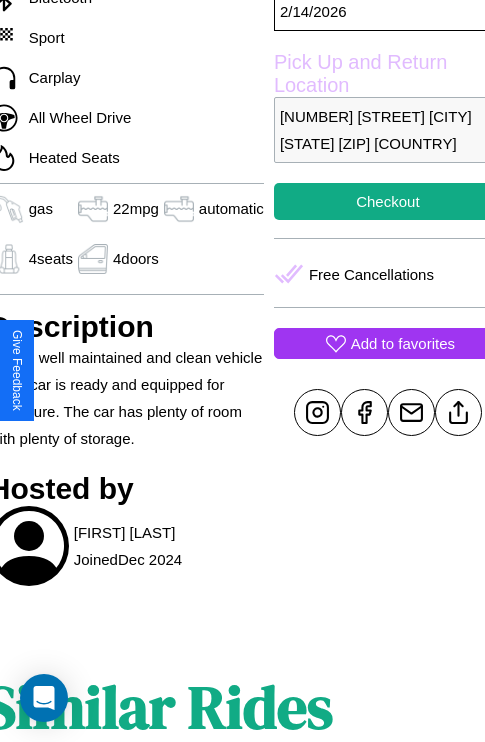click on "Add to favorites" at bounding box center [403, 343] 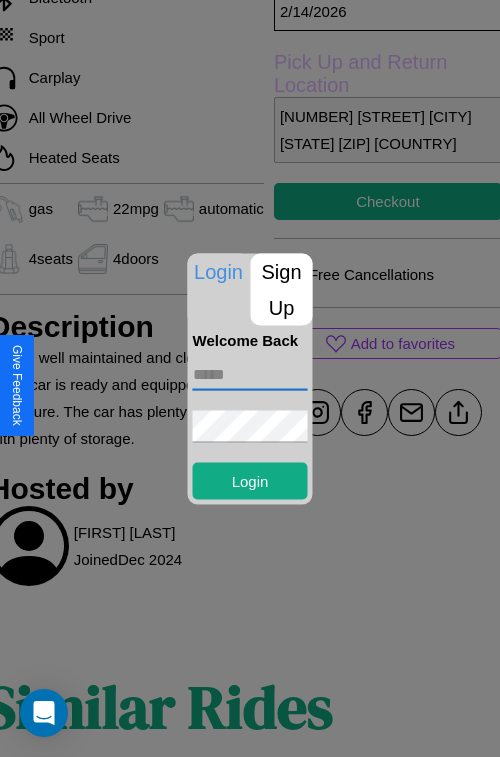 click at bounding box center [250, 374] 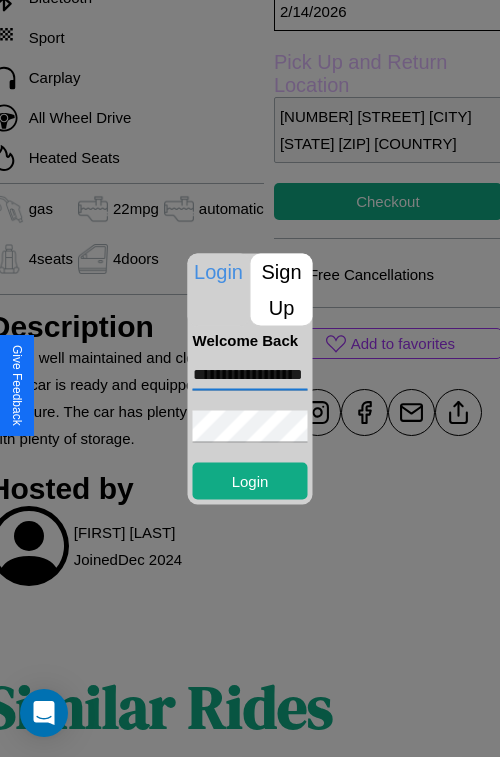 scroll, scrollTop: 0, scrollLeft: 56, axis: horizontal 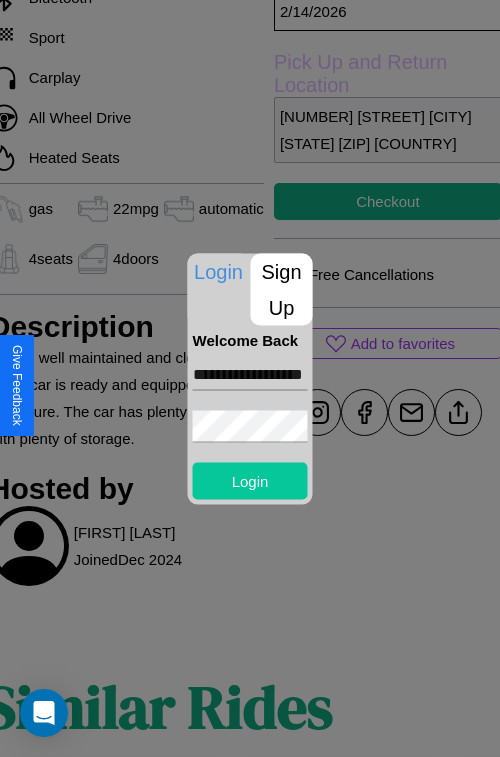 click on "Login" at bounding box center [250, 480] 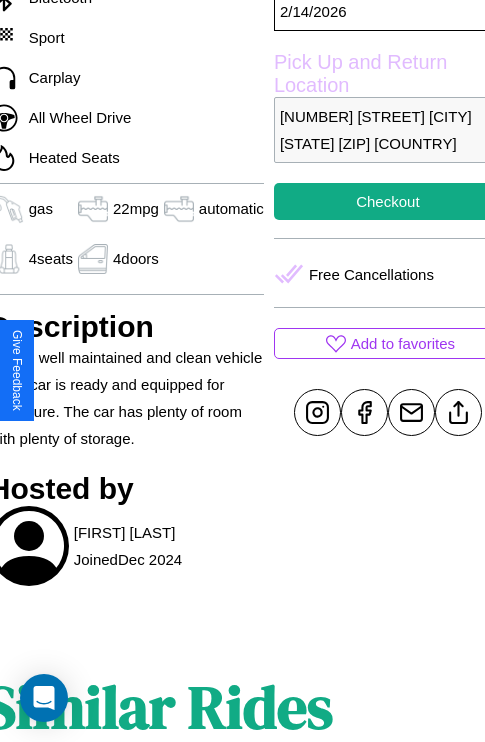 scroll, scrollTop: 525, scrollLeft: 84, axis: both 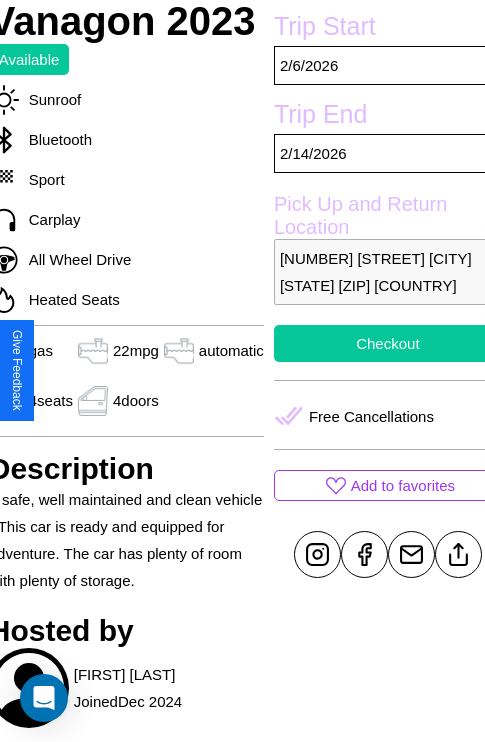 click on "Checkout" at bounding box center (388, 343) 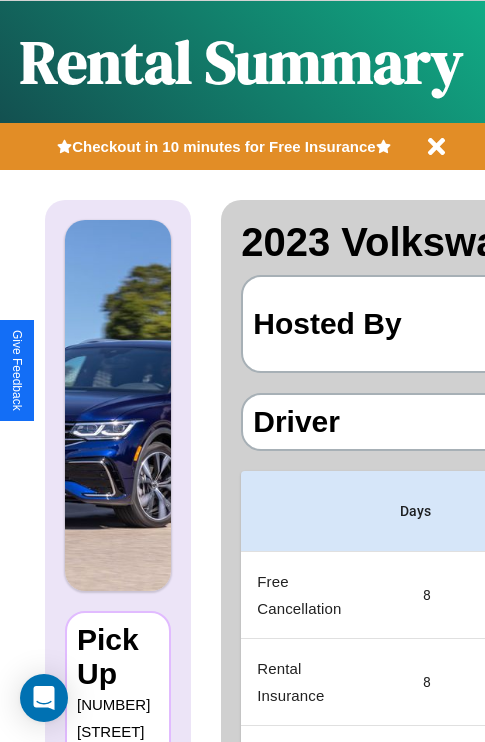 scroll, scrollTop: 0, scrollLeft: 378, axis: horizontal 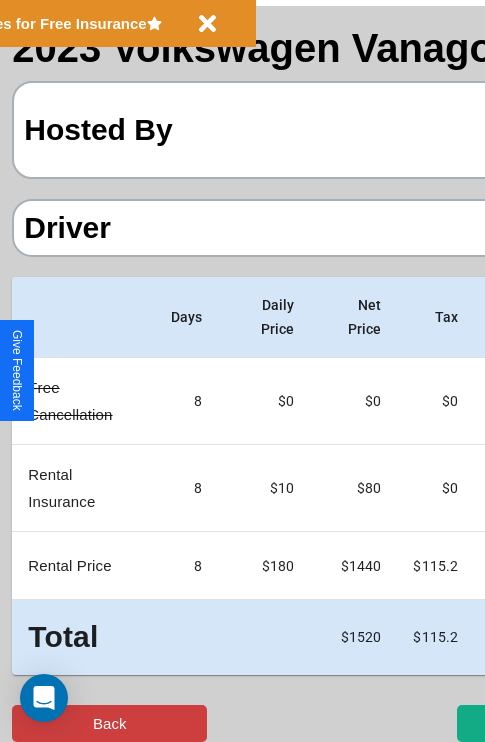 click on "Back" at bounding box center [109, 723] 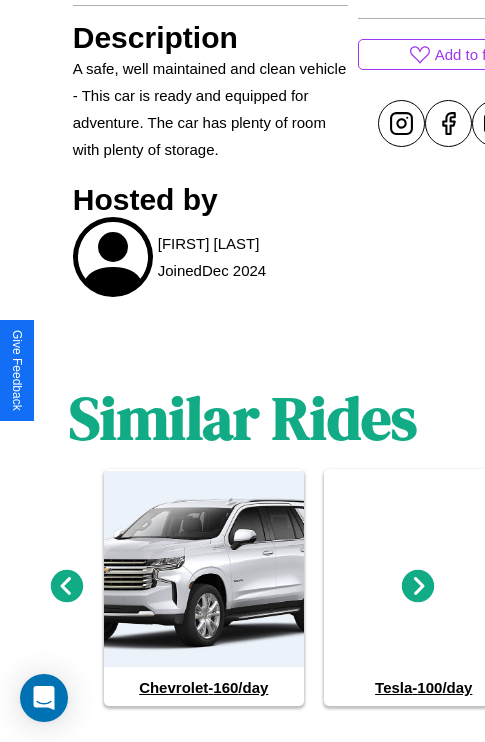 scroll, scrollTop: 1032, scrollLeft: 0, axis: vertical 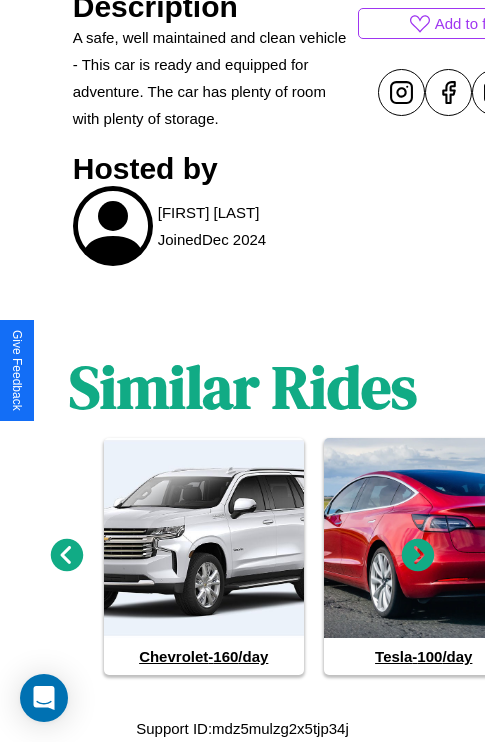 click 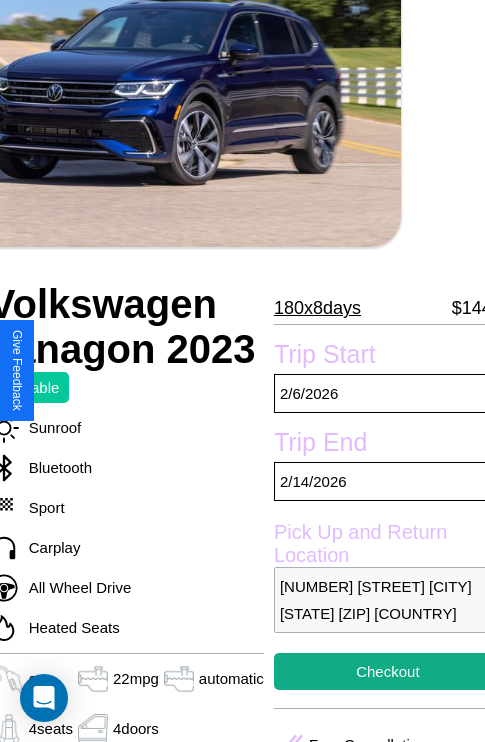 scroll, scrollTop: 134, scrollLeft: 84, axis: both 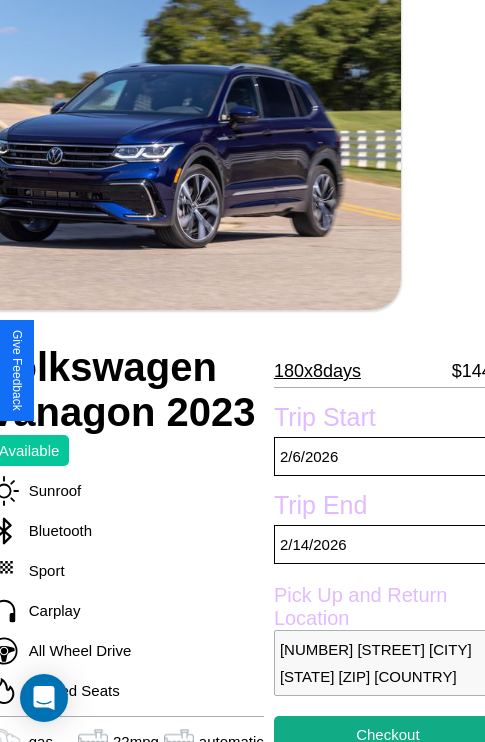 click on "180  x  8  days" at bounding box center (317, 371) 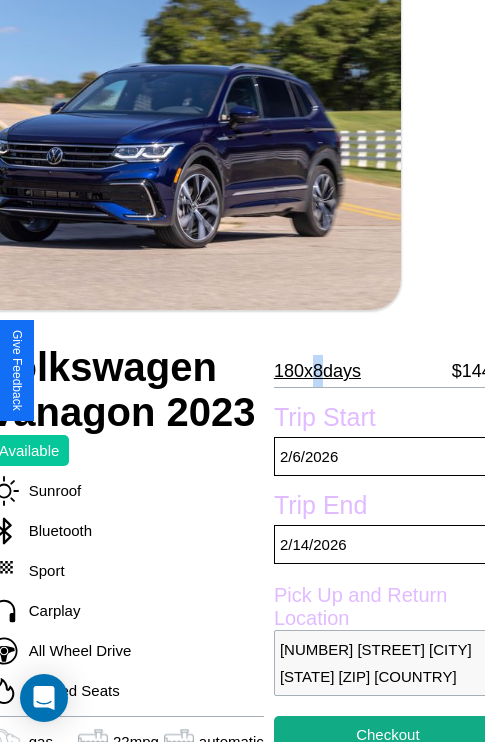 click on "180  x  8  days" at bounding box center (317, 371) 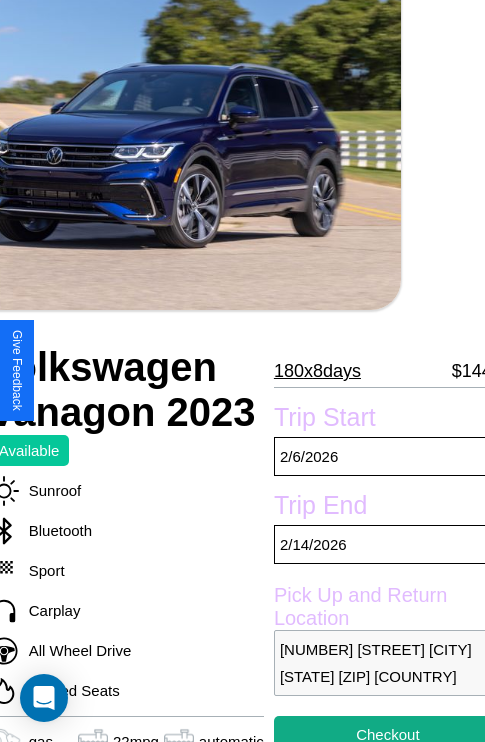 click on "180  x  8  days" at bounding box center [317, 371] 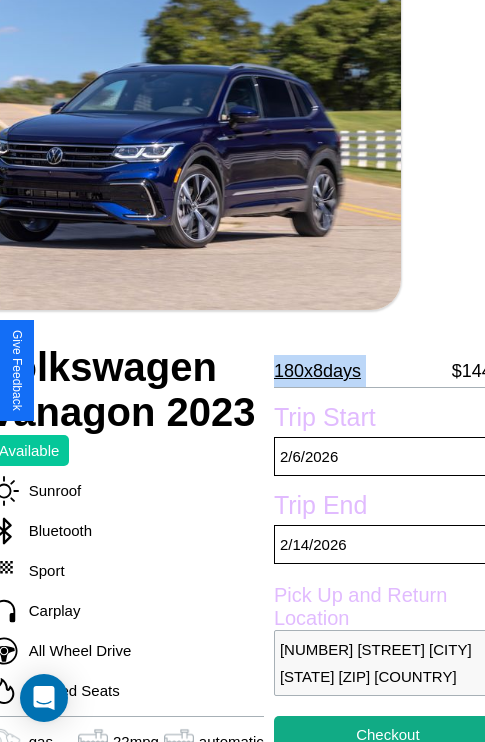 click on "180  x  8  days" at bounding box center (317, 371) 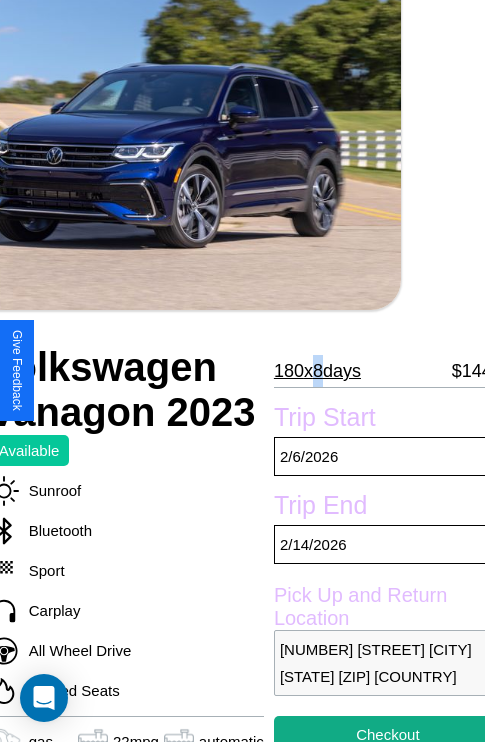 click on "180  x  8  days" at bounding box center (317, 371) 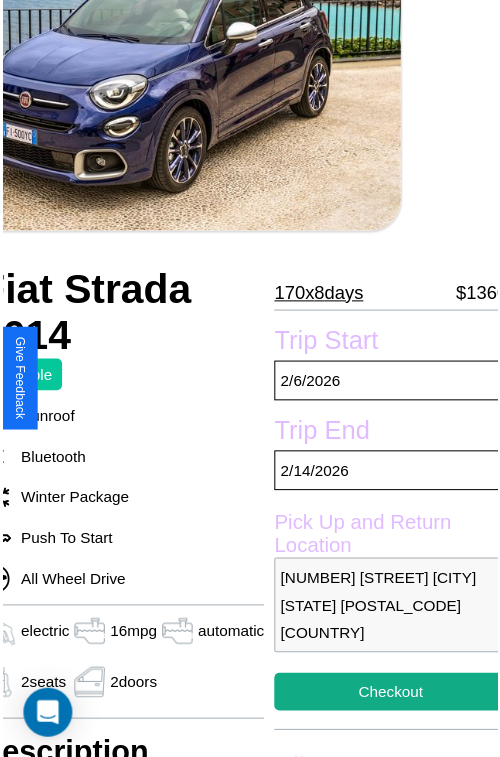 scroll, scrollTop: 221, scrollLeft: 96, axis: both 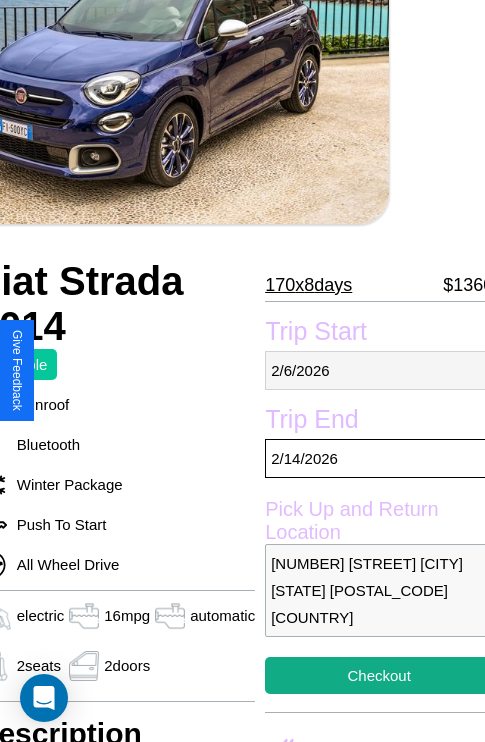 click on "[DATE]" at bounding box center (379, 370) 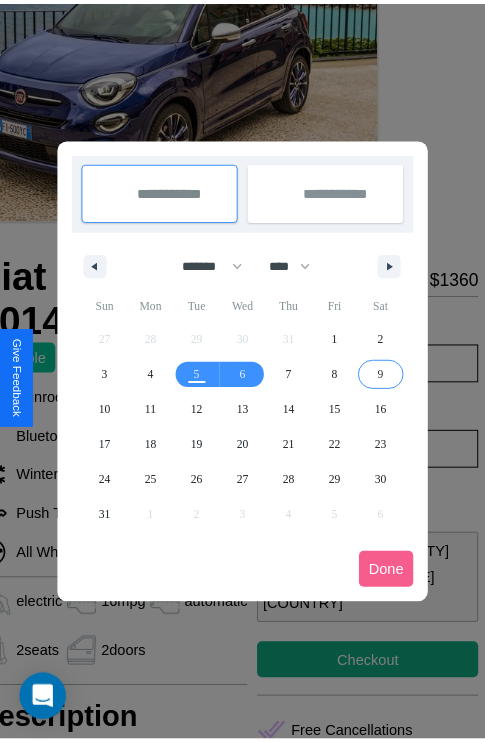 scroll, scrollTop: 0, scrollLeft: 96, axis: horizontal 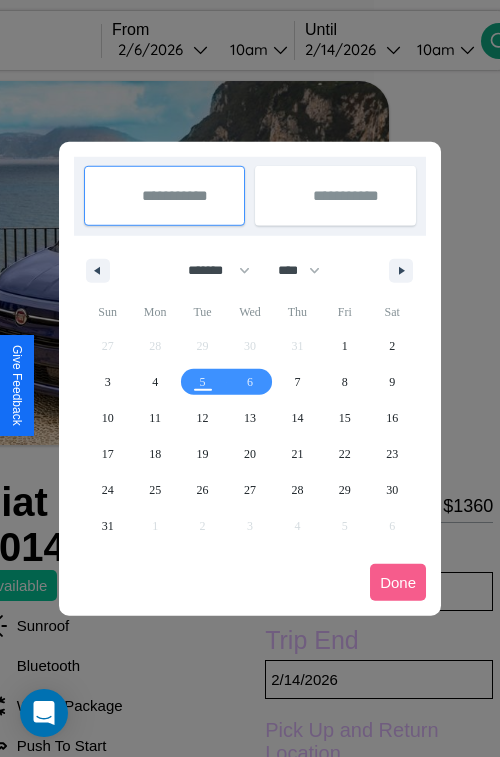 click at bounding box center [250, 378] 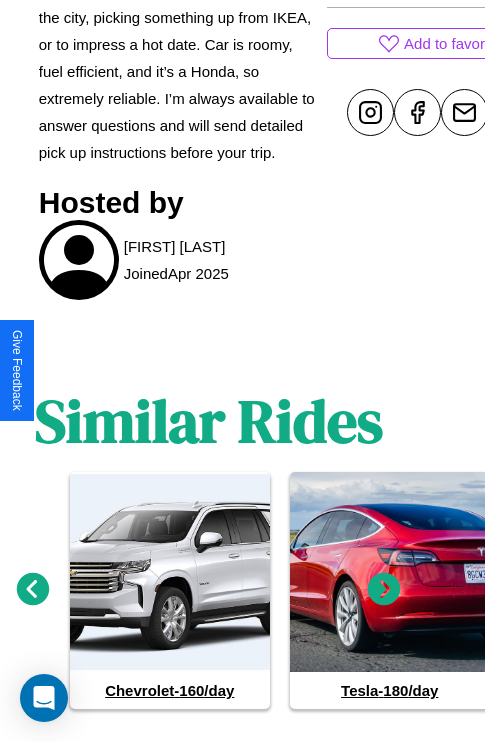 scroll, scrollTop: 1056, scrollLeft: 30, axis: both 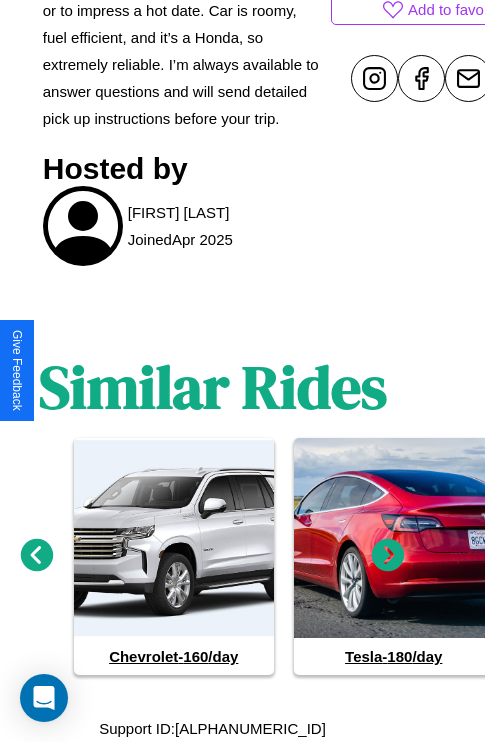 click 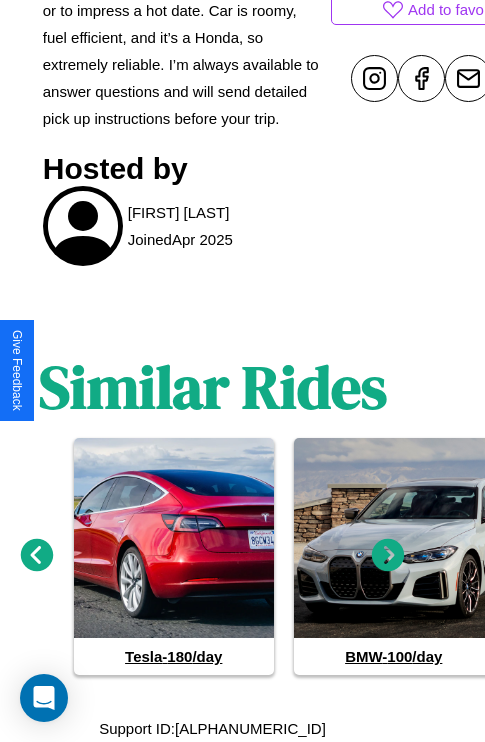 click 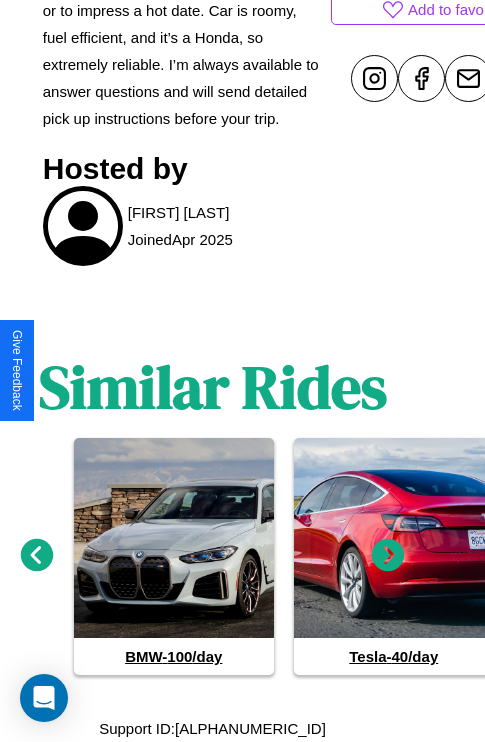 click 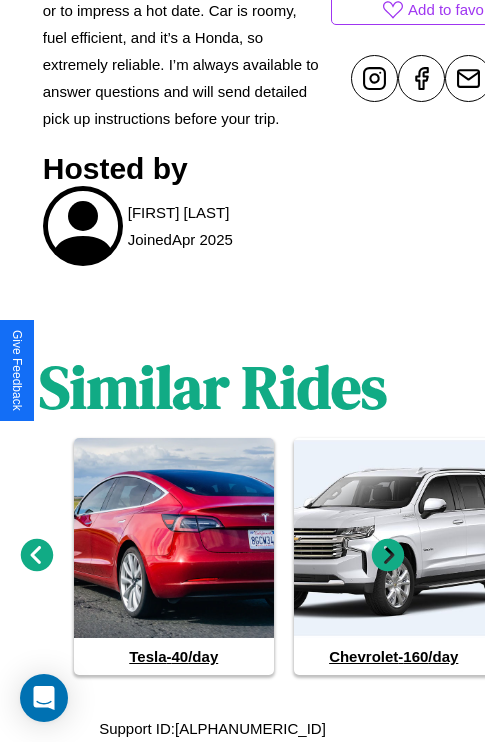 click 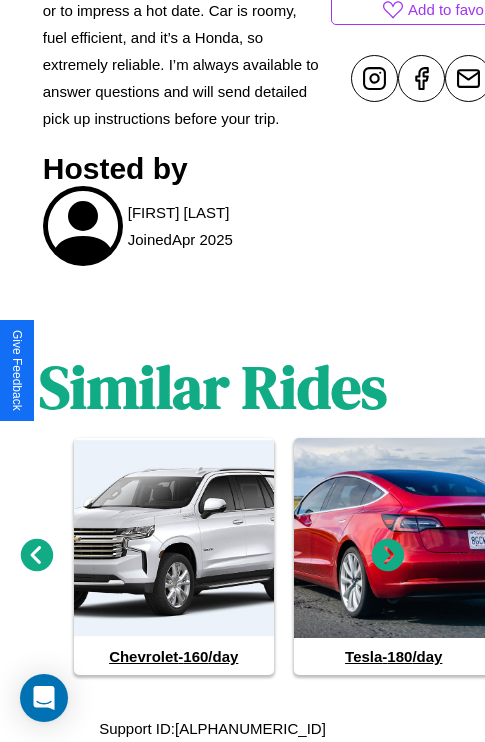 click 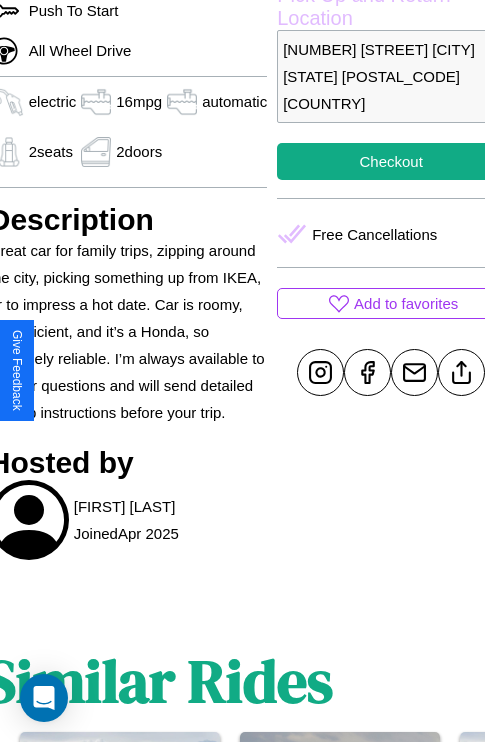scroll, scrollTop: 668, scrollLeft: 96, axis: both 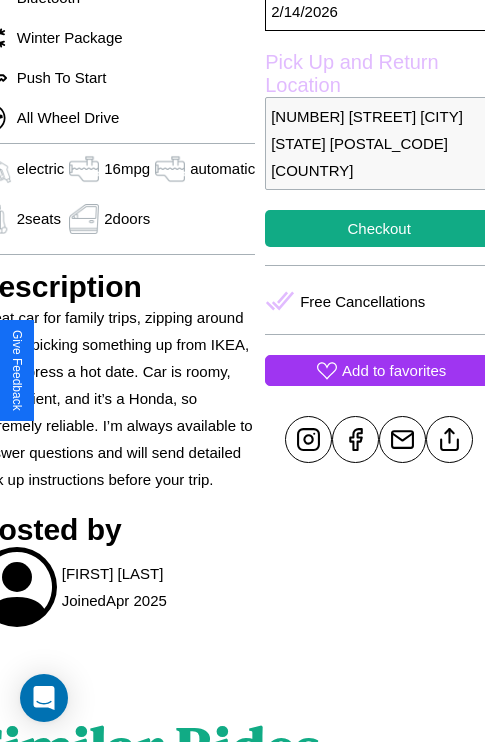 click on "Add to favorites" at bounding box center (394, 370) 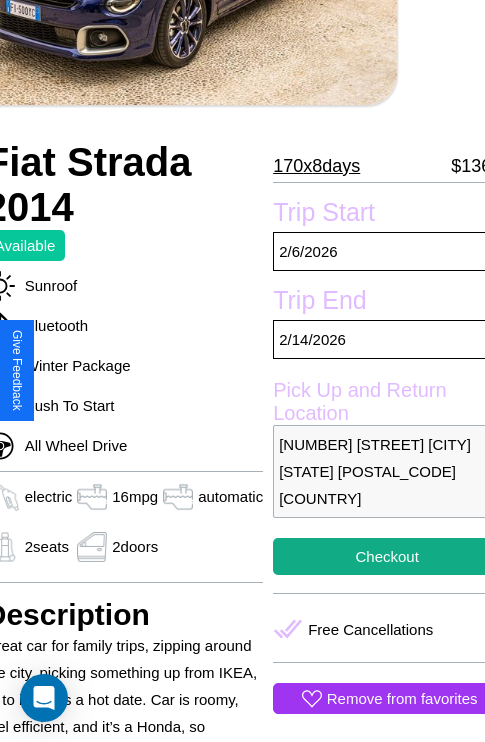scroll, scrollTop: 154, scrollLeft: 73, axis: both 